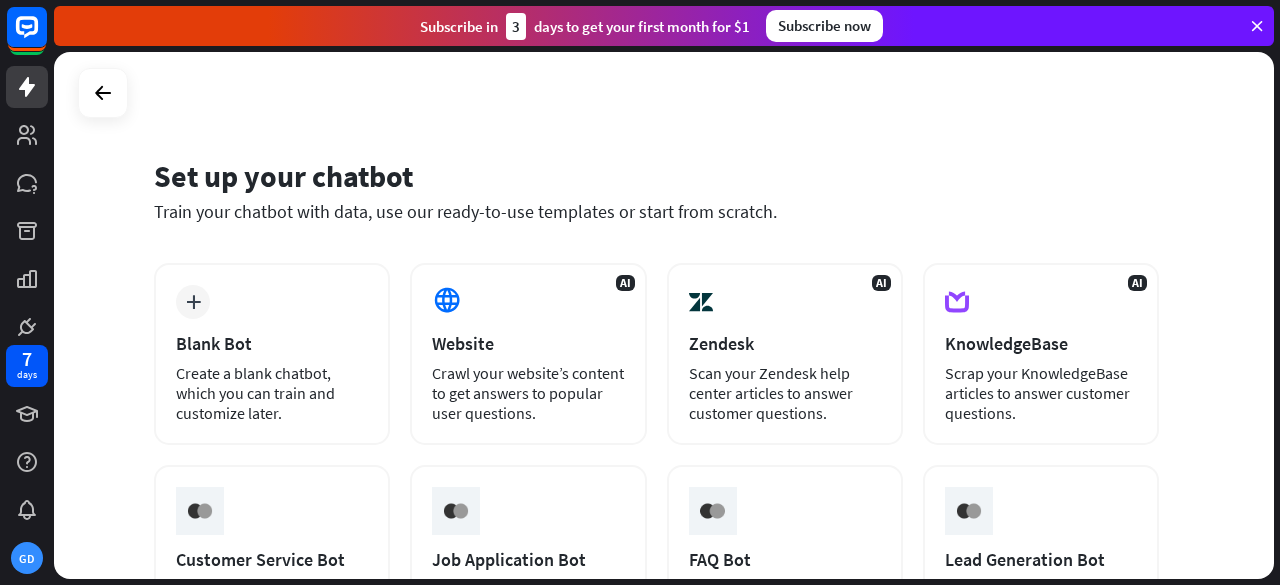 scroll, scrollTop: 0, scrollLeft: 0, axis: both 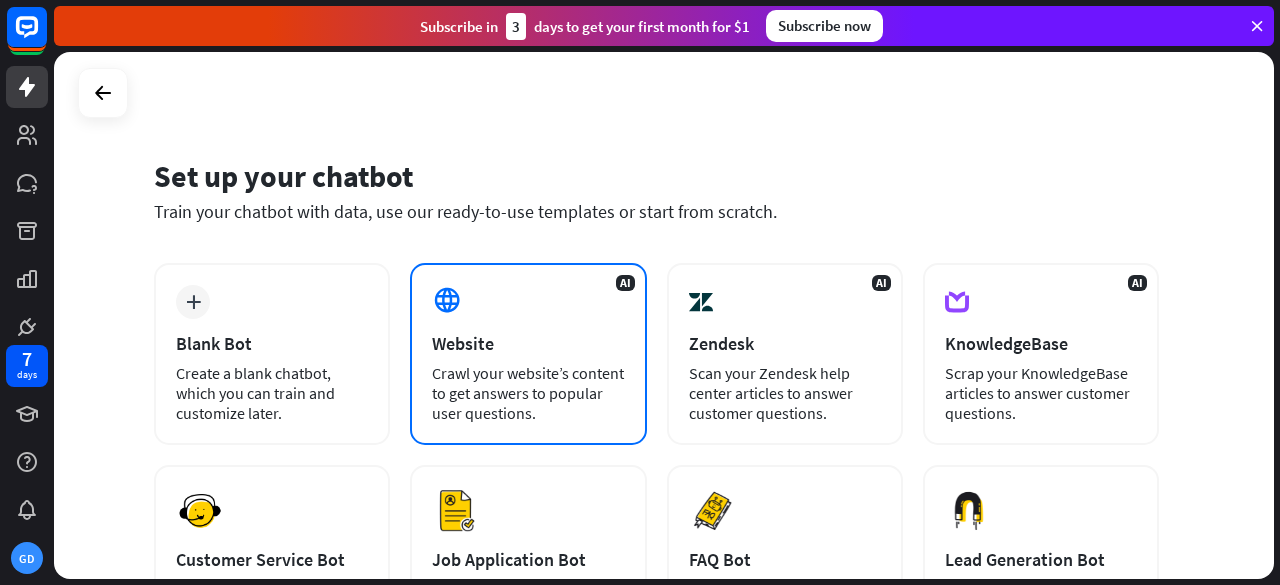 click at bounding box center (447, 300) 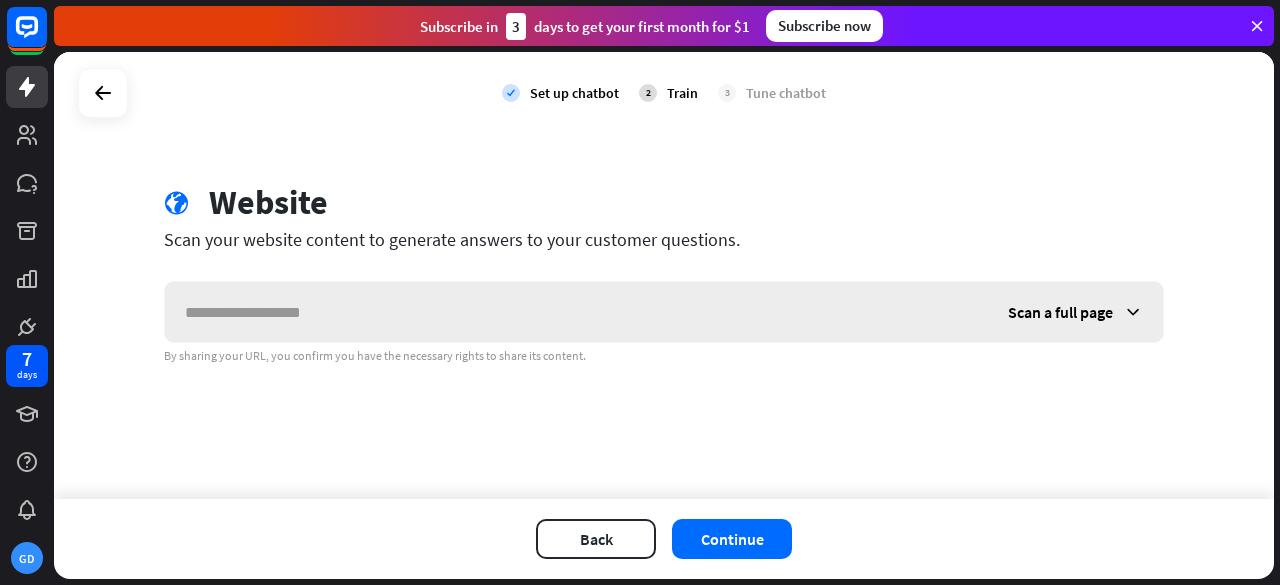 click at bounding box center [576, 312] 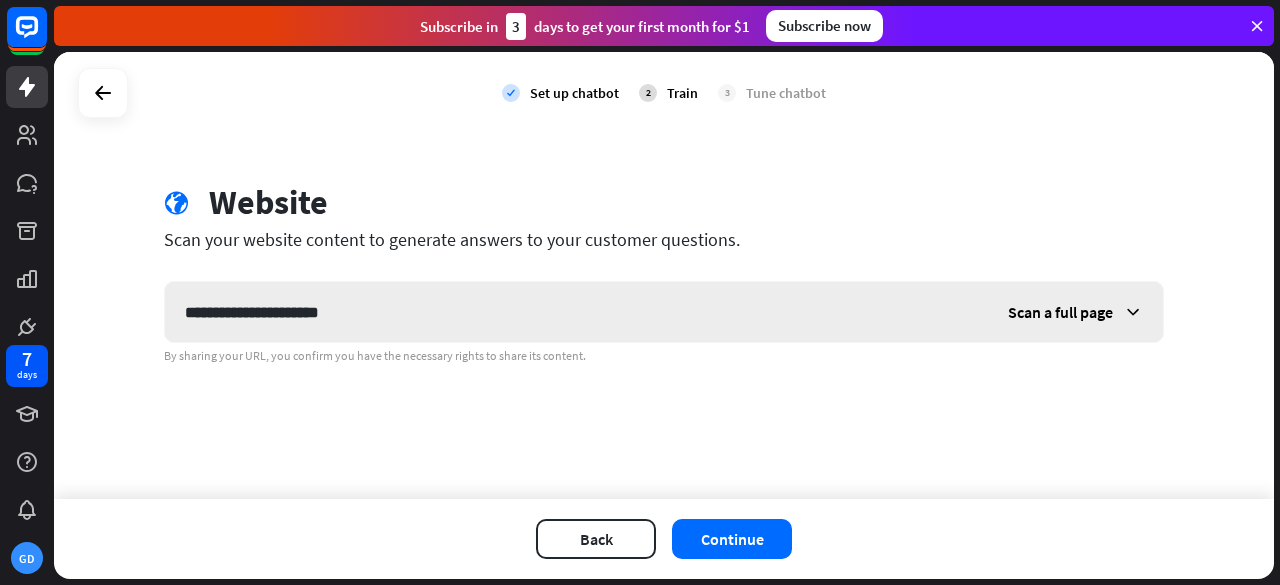 type on "**********" 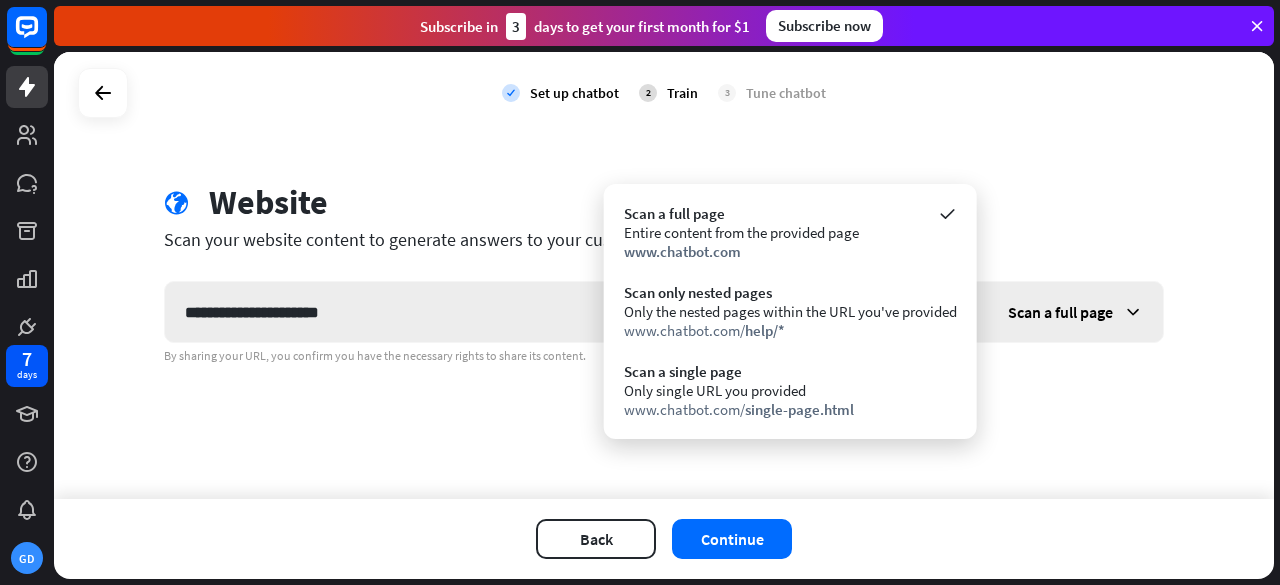 click on "Scan a full page" at bounding box center [1060, 312] 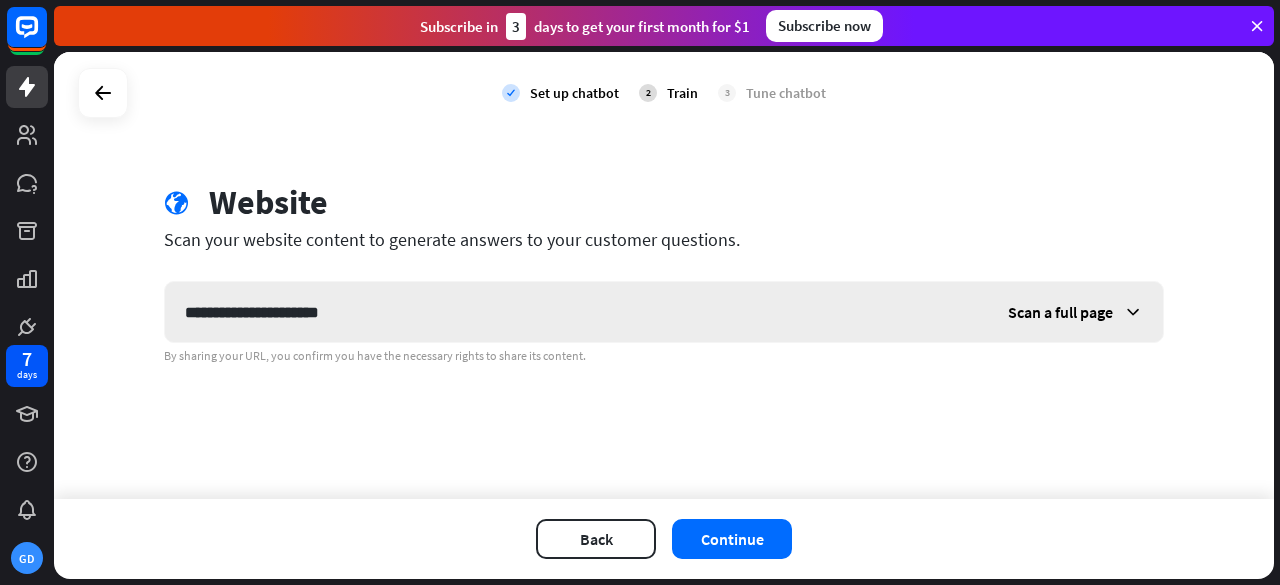 click on "Scan a full page" at bounding box center (1060, 312) 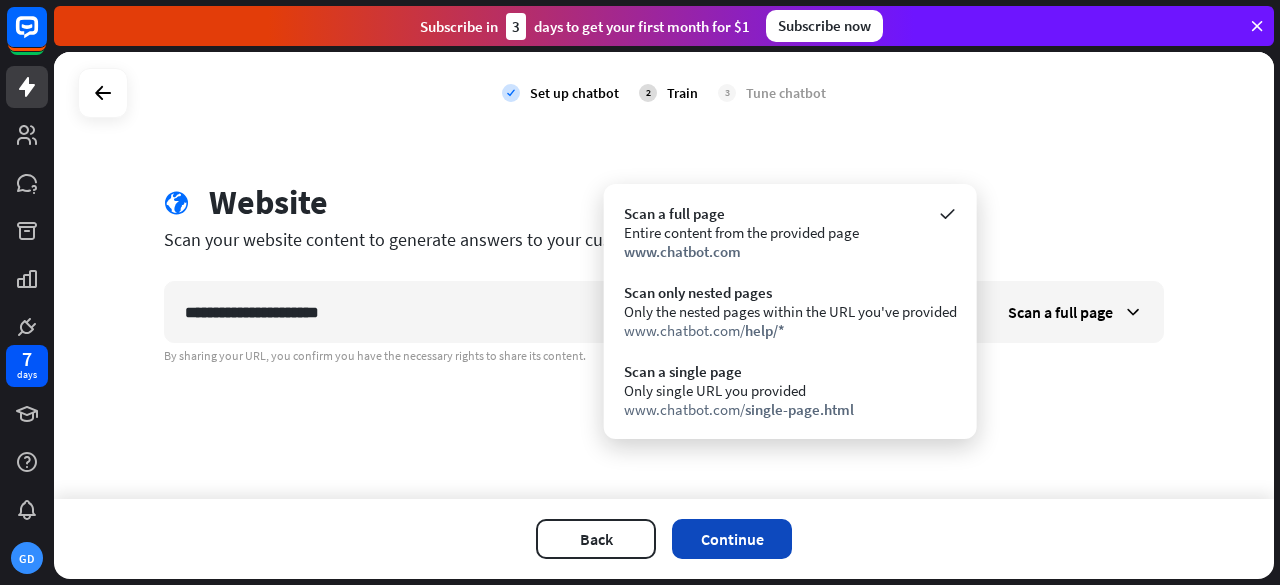 click on "Continue" at bounding box center [732, 539] 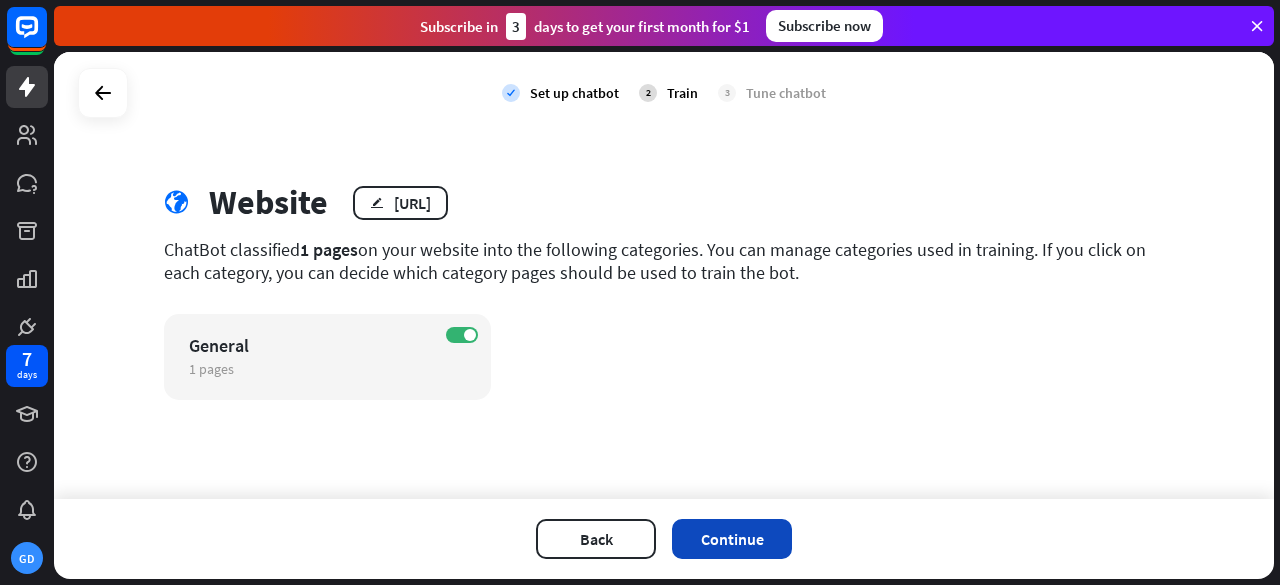 click on "Continue" at bounding box center [732, 539] 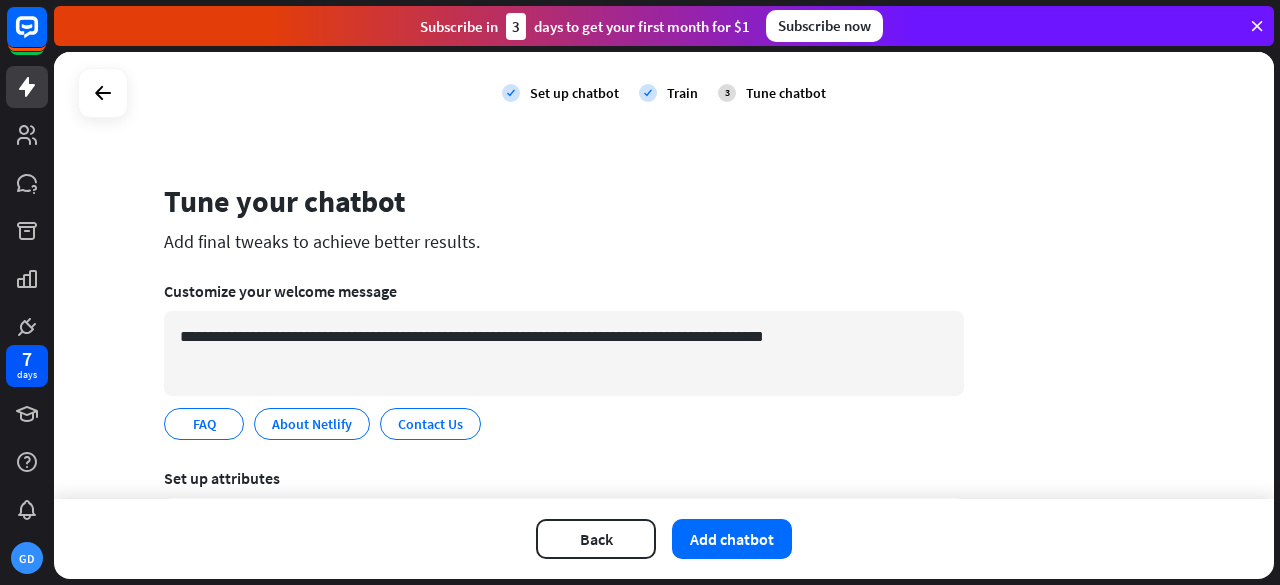click on "Add chatbot" at bounding box center [732, 539] 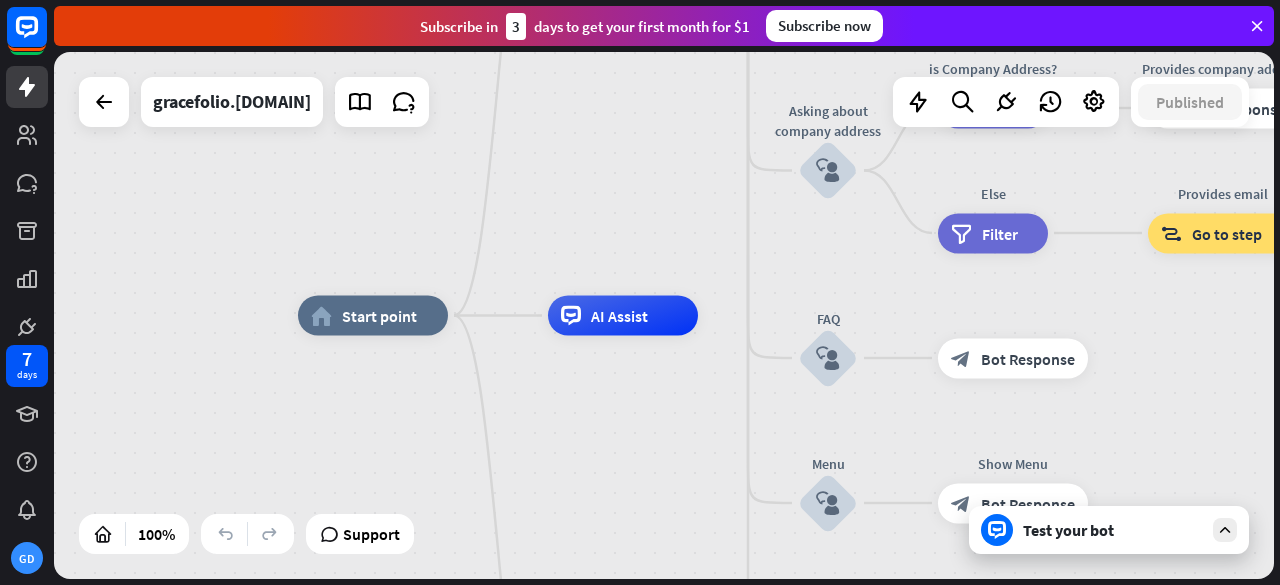 click on "Test your bot" at bounding box center [1113, 530] 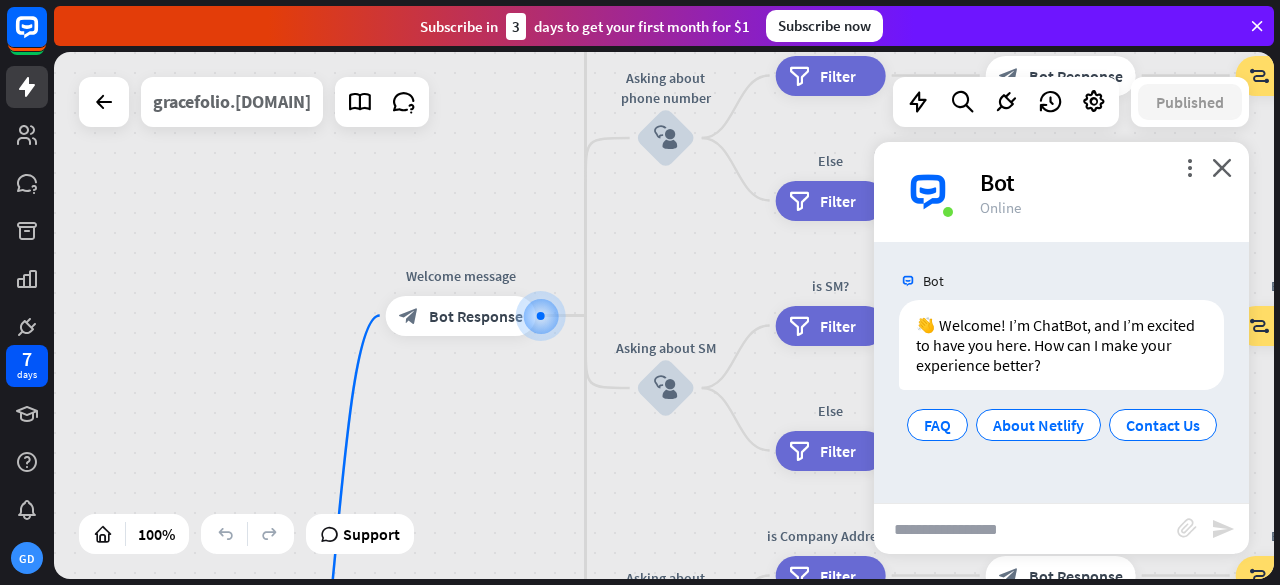 click on "gracefolio.[DOMAIN]" at bounding box center (232, 102) 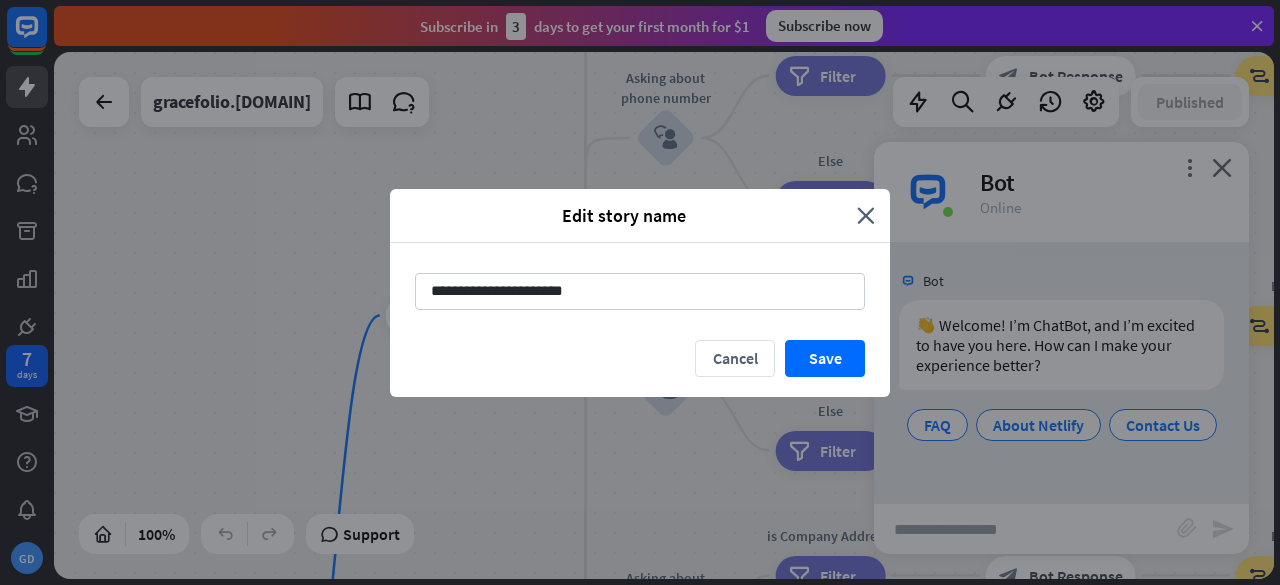 click on "**********" at bounding box center (640, 292) 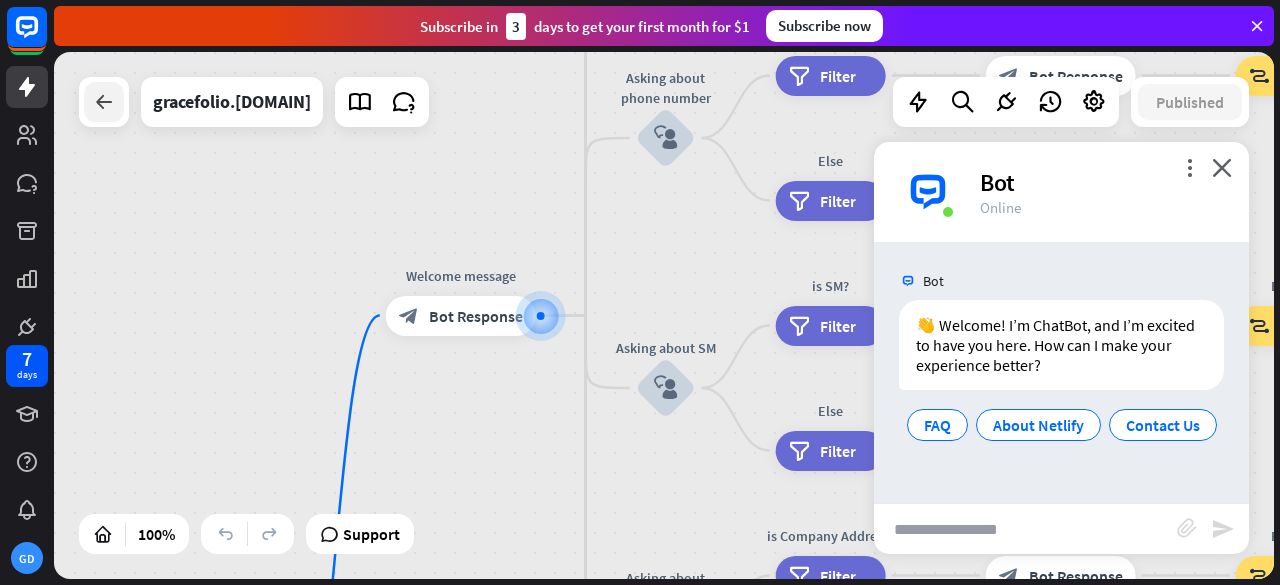 click at bounding box center [104, 102] 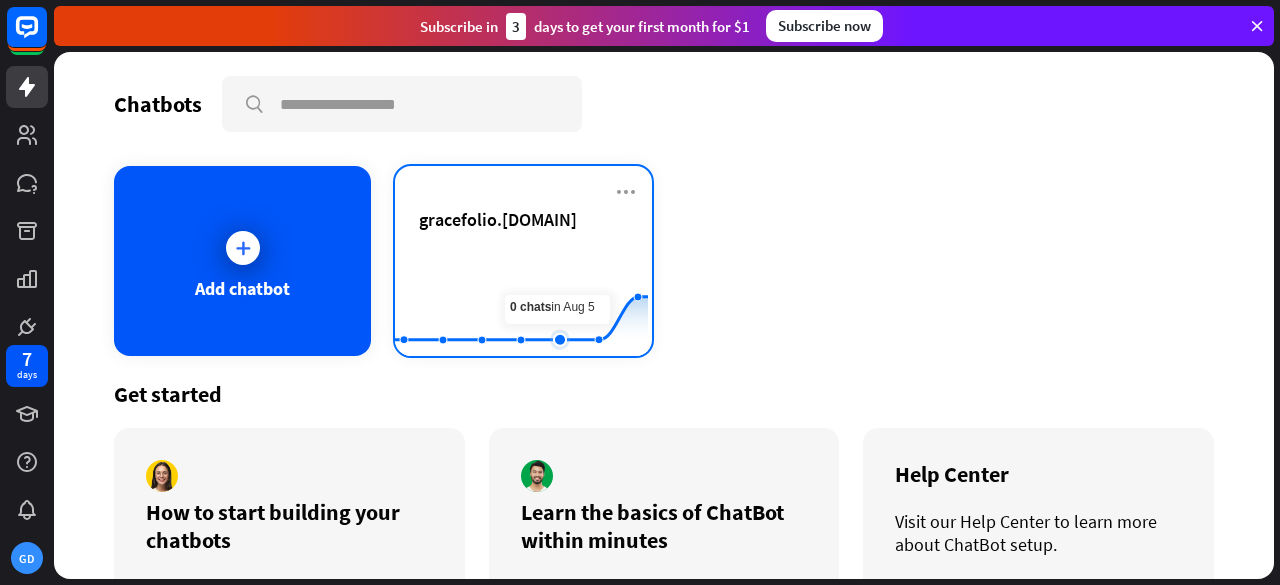 click 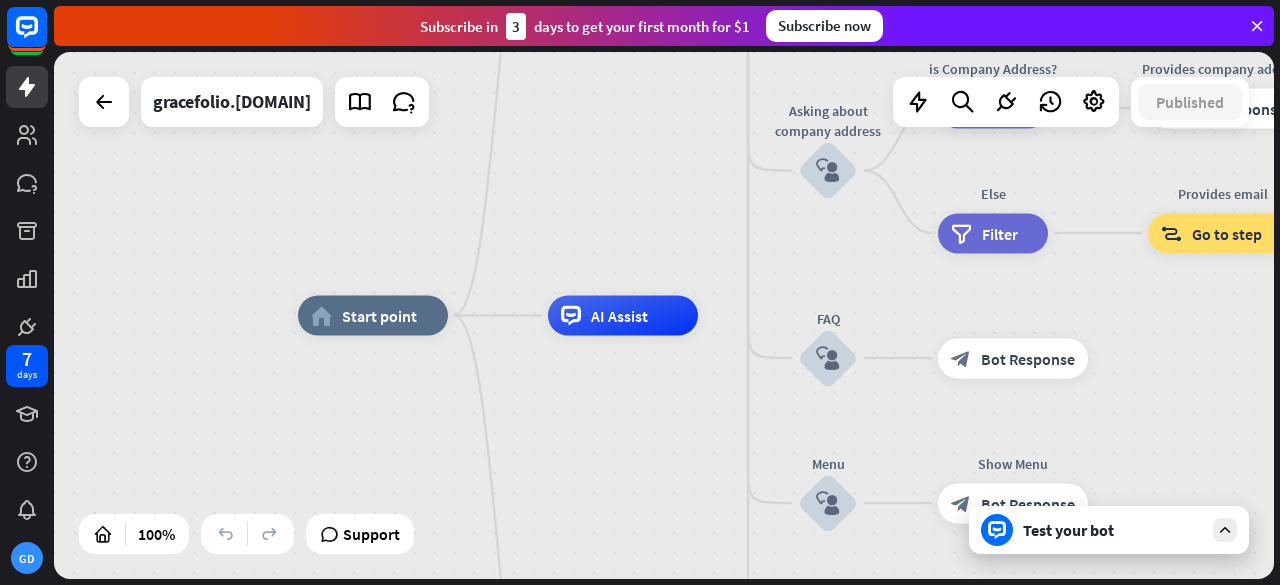 click on "home_2   Start point                 Welcome message   block_bot_response   Bot Response                 About us   block_user_input                 Provide company information   block_bot_response   Bot Response                 Back to Menu   block_user_input                 Was it helpful?   block_bot_response   Bot Response                 Yes   block_user_input                 Thank you!   block_bot_response   Bot Response                 No   block_user_input                 Back to Menu   block_goto   Go to step                 Contact us   block_user_input                 Contact flow   builder_tree   Flow                 Asking about email   block_user_input                   block_goto   Go to step                 Asking about phone number   block_user_input                 Is phone number?   filter   Filter                 Provides phone number   block_bot_response   Bot Response                 Back to Menu   block_goto   Go to step                 Else   filter   Filter" at bounding box center [908, 579] 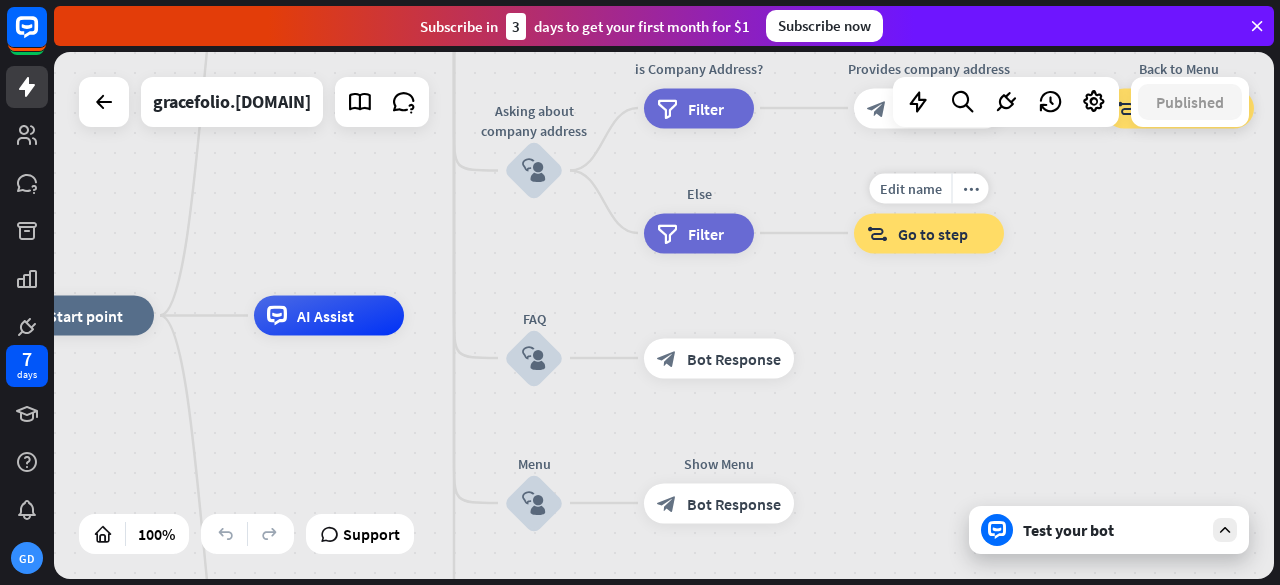 click on "Go to step" at bounding box center (933, 233) 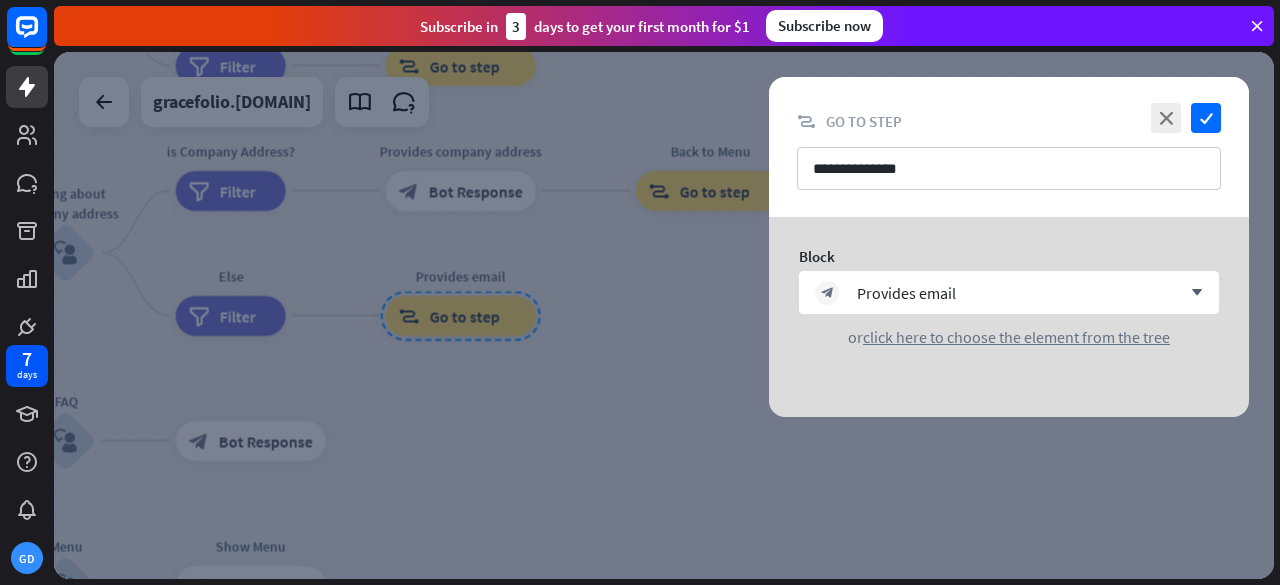 click at bounding box center (664, 315) 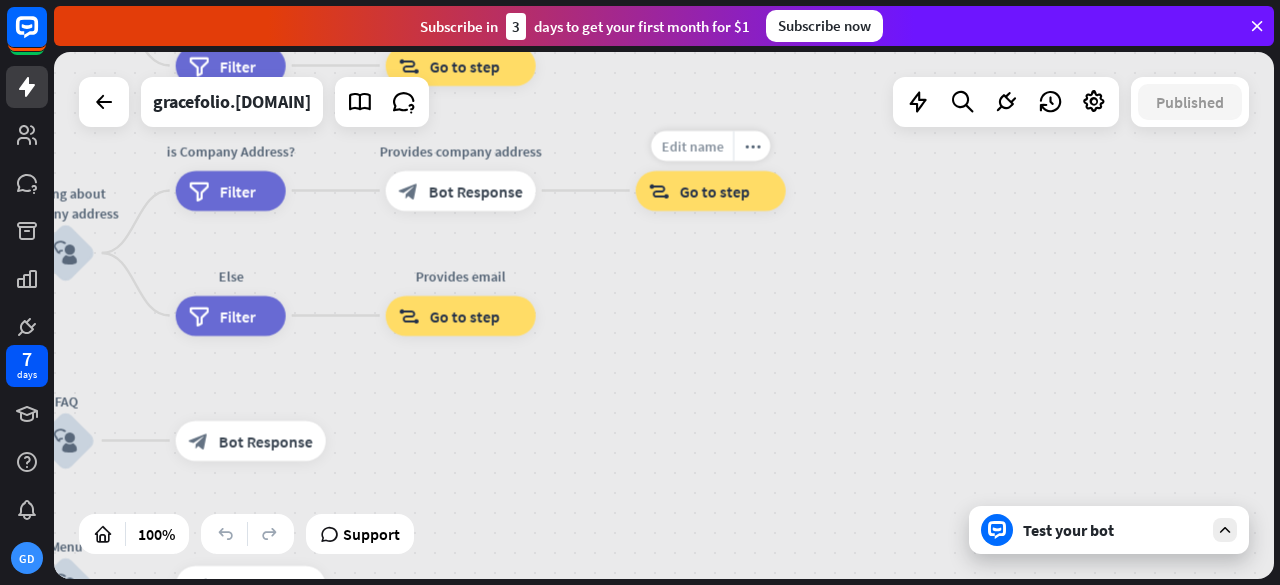 click on "Edit name" at bounding box center [692, 146] 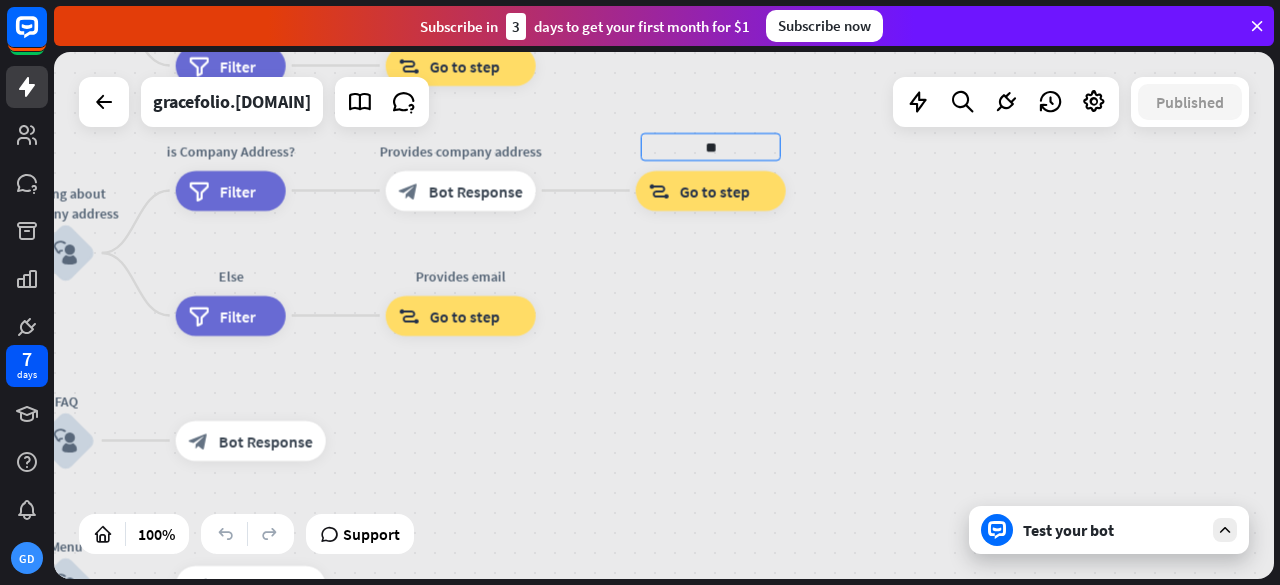 type on "*" 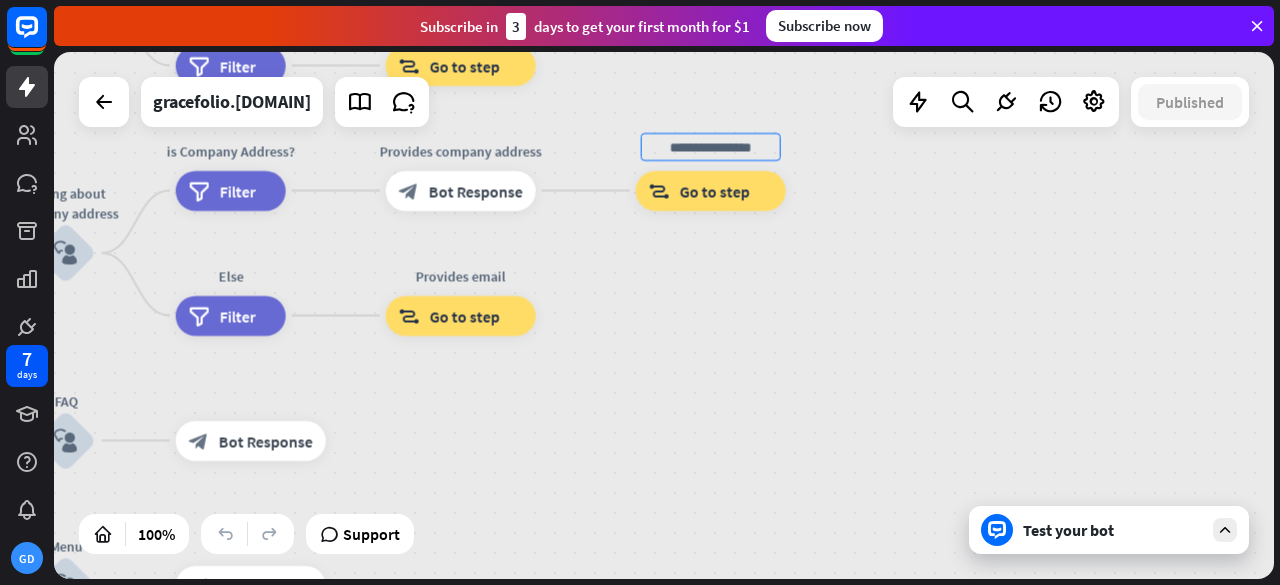 type 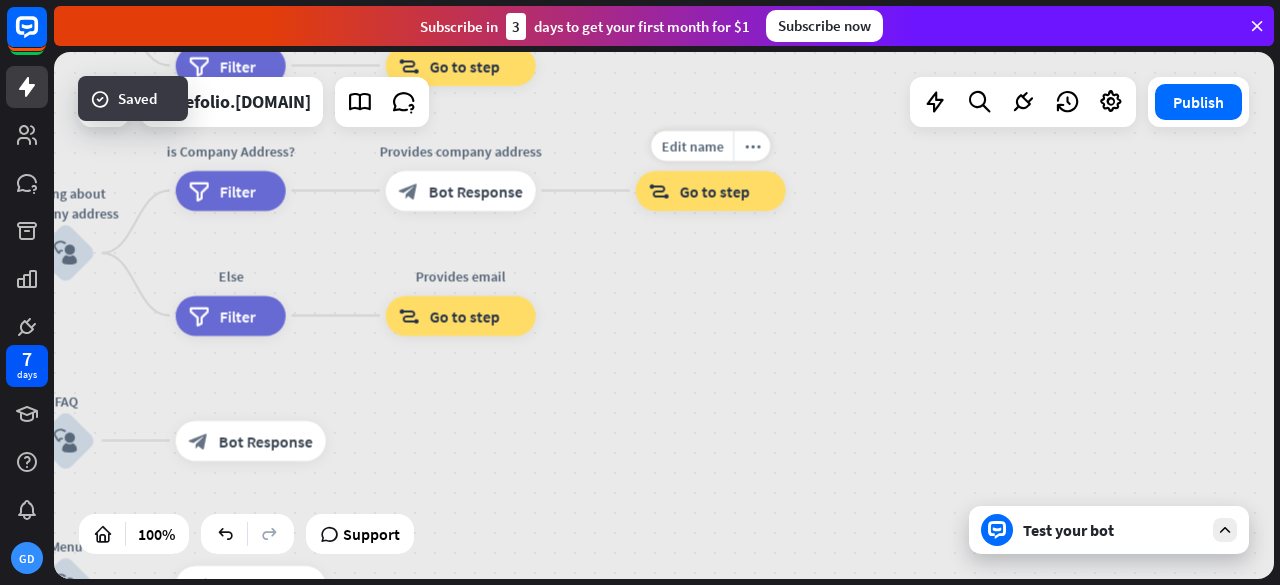 click on "block_goto   Go to step" at bounding box center (711, 191) 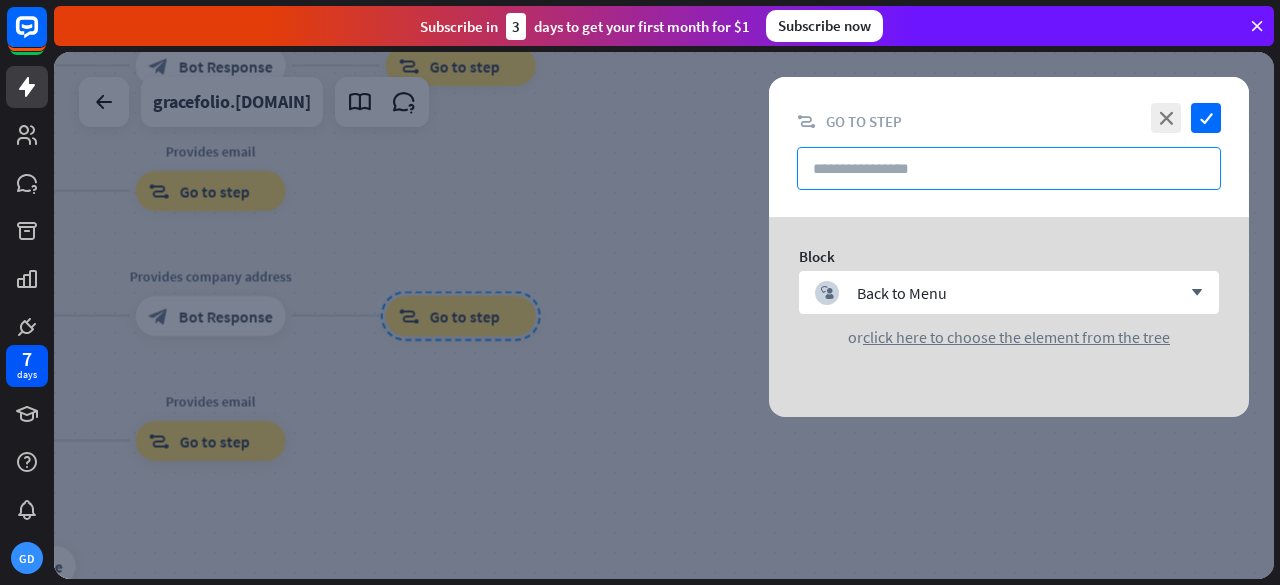 click at bounding box center (1009, 168) 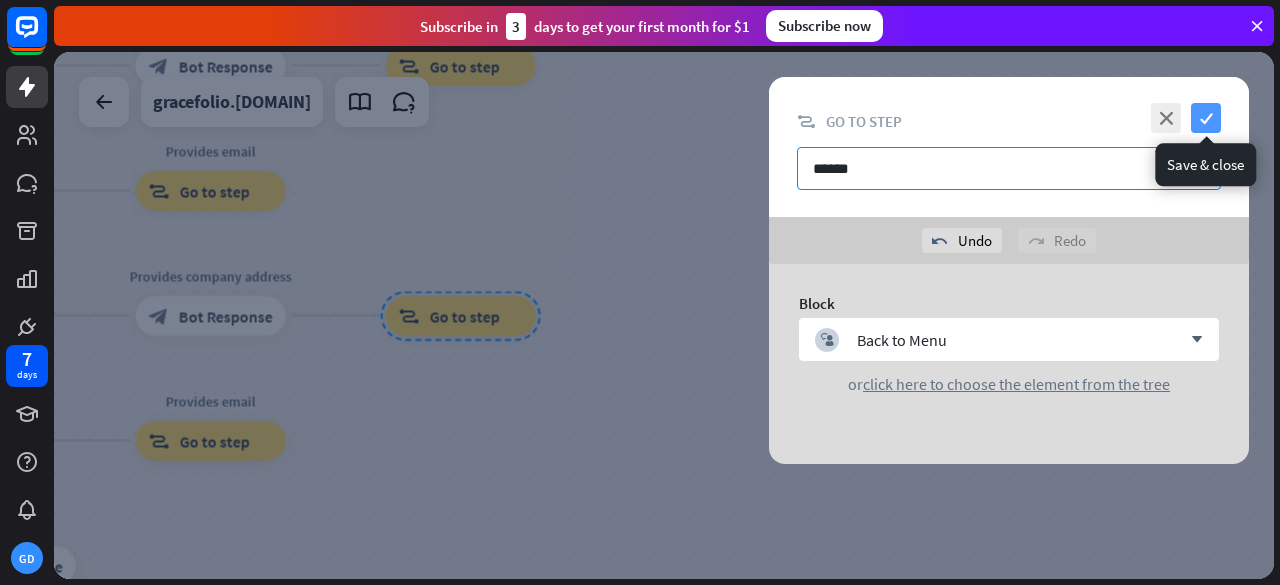 type on "******" 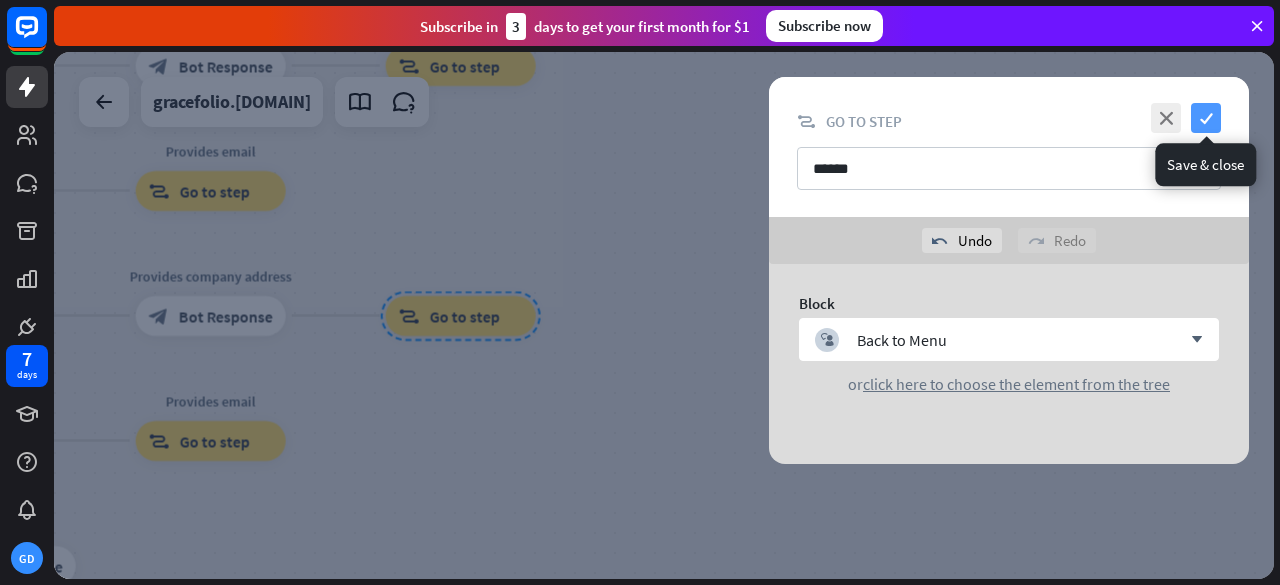 click on "check" at bounding box center (1206, 118) 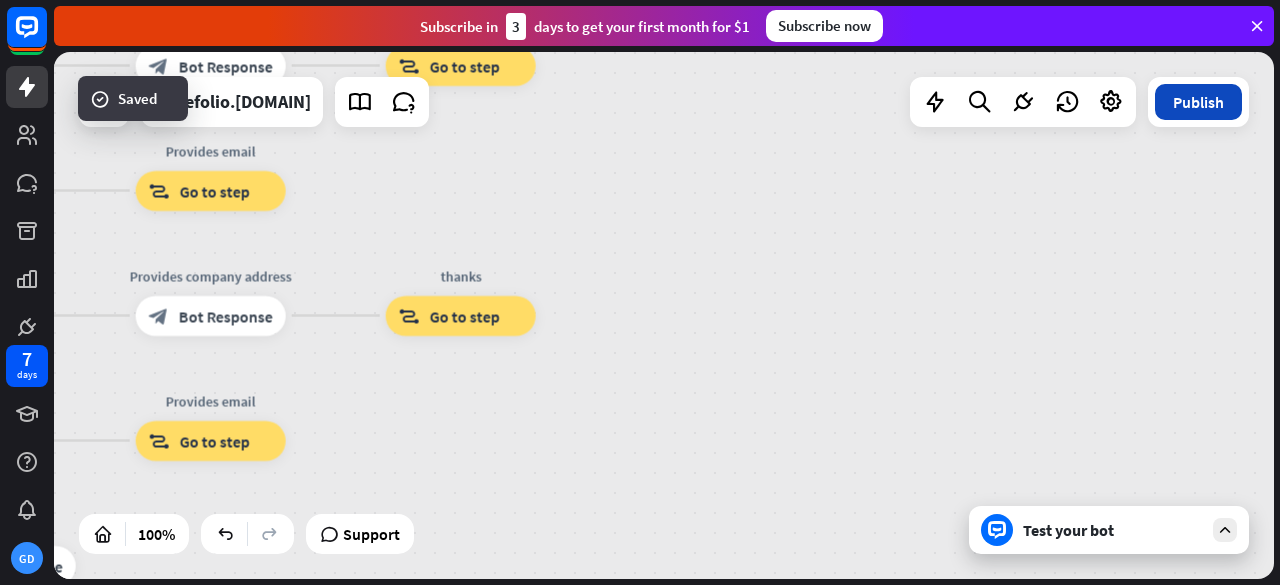 click on "Publish" at bounding box center (1198, 102) 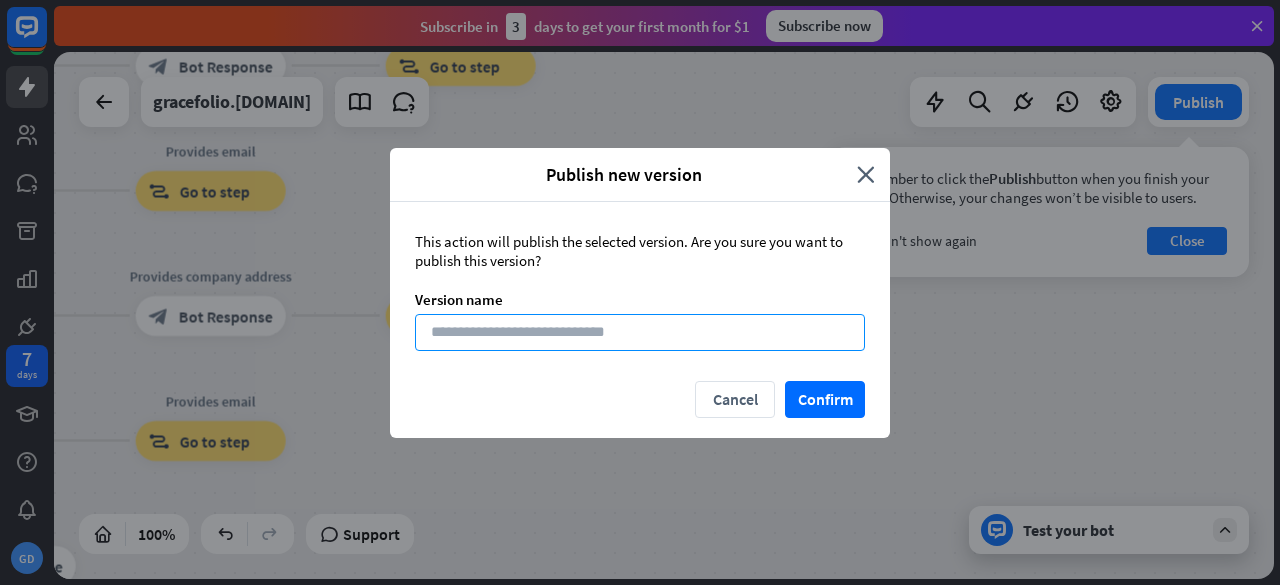 click at bounding box center [640, 332] 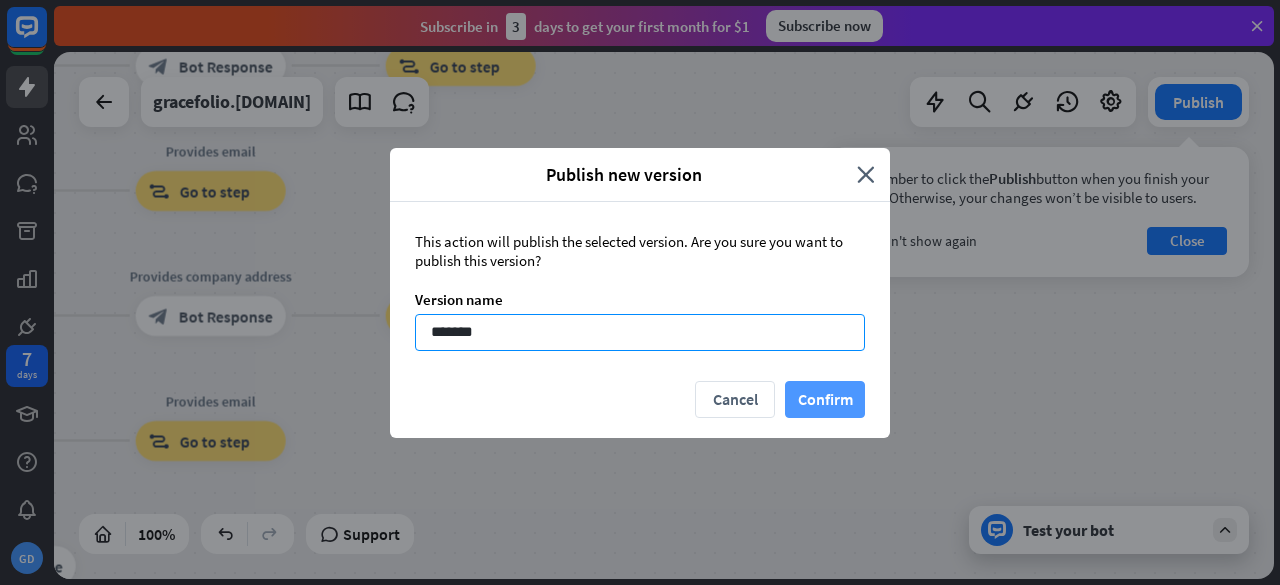 type on "*******" 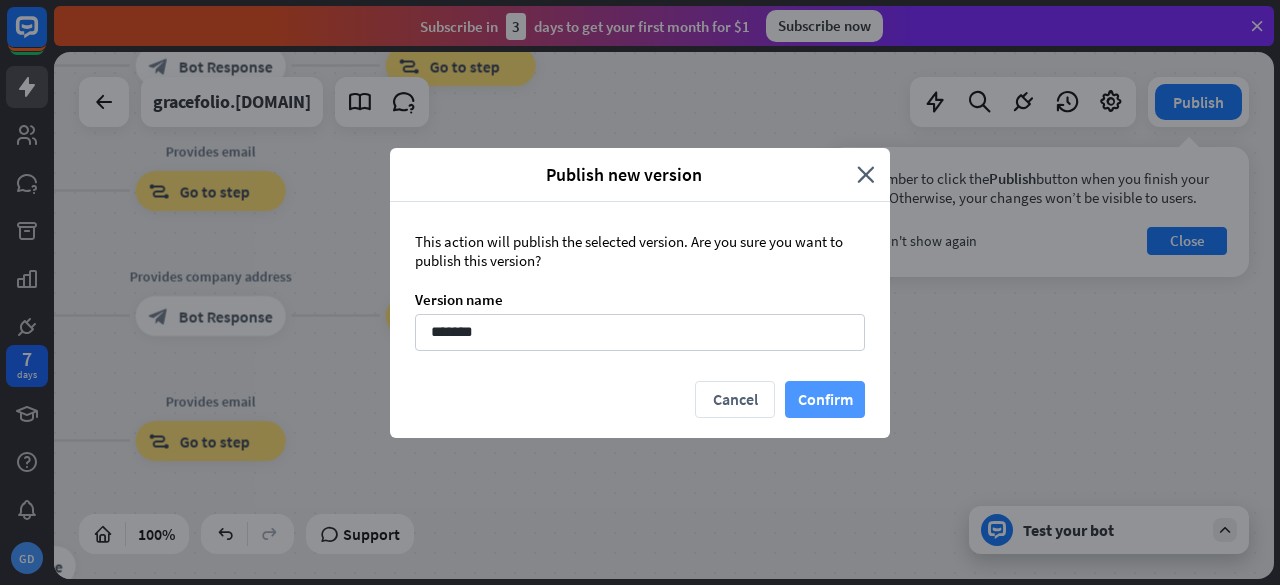 click on "Confirm" at bounding box center [825, 399] 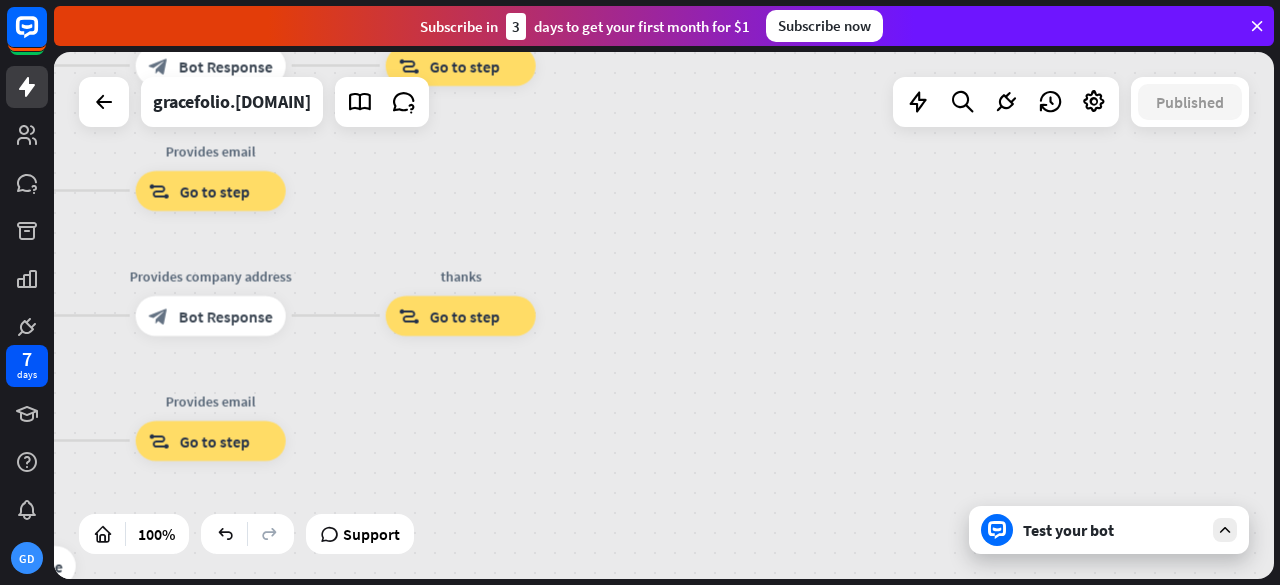 click on "Test your bot" at bounding box center (1113, 530) 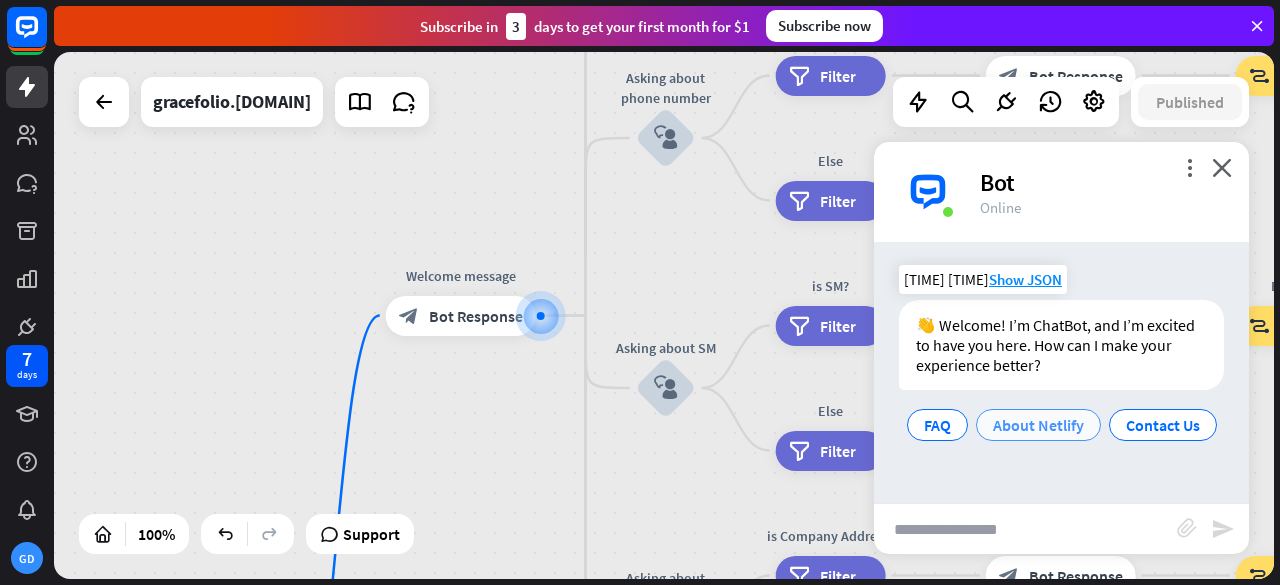 click on "About Netlify" at bounding box center [1038, 425] 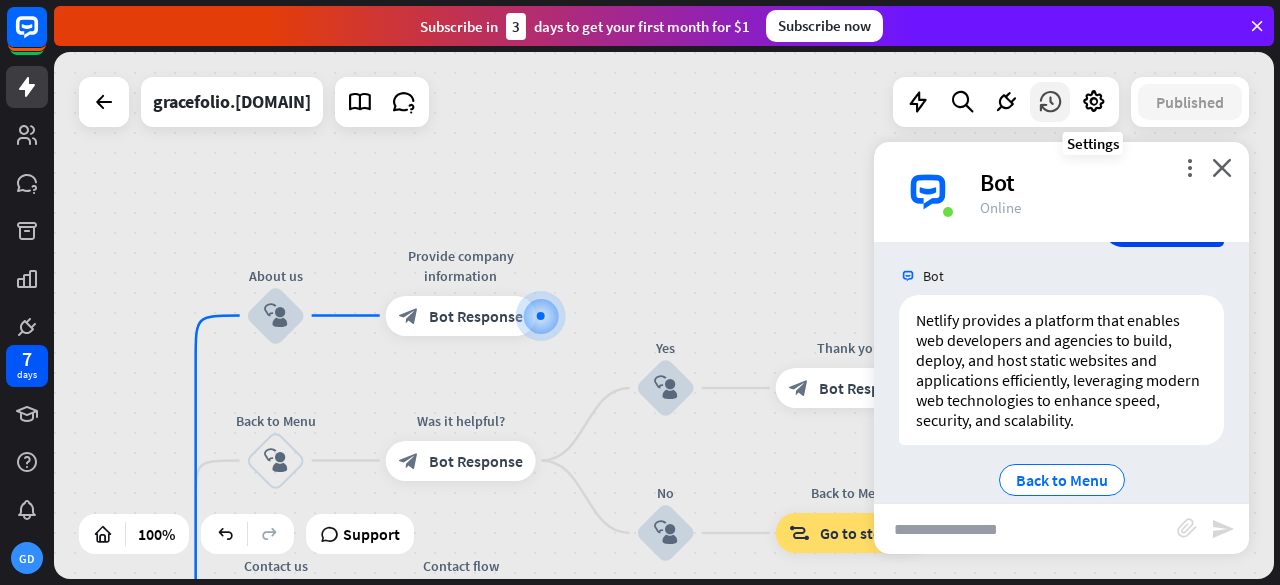 scroll, scrollTop: 267, scrollLeft: 0, axis: vertical 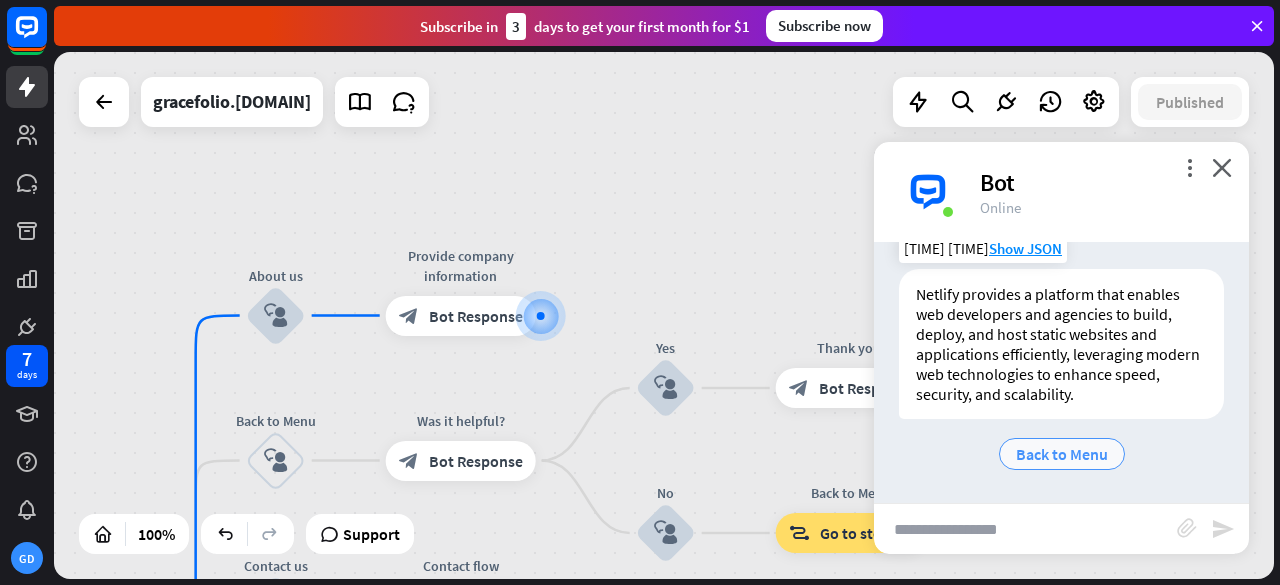 click on "Back to Menu" at bounding box center [1062, 454] 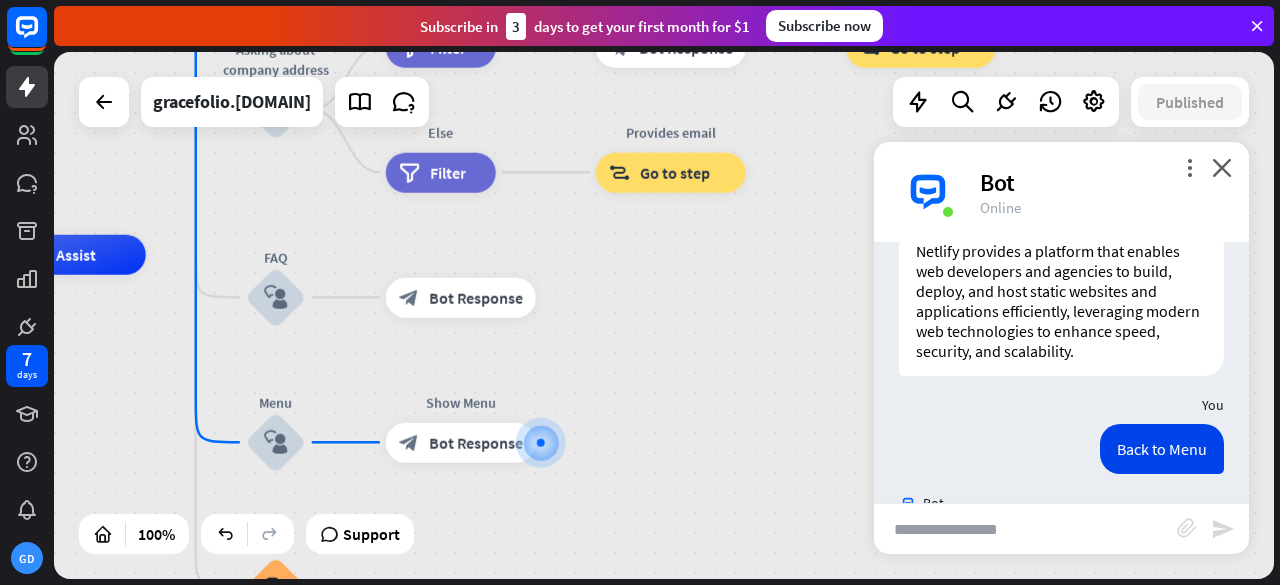 scroll, scrollTop: 408, scrollLeft: 0, axis: vertical 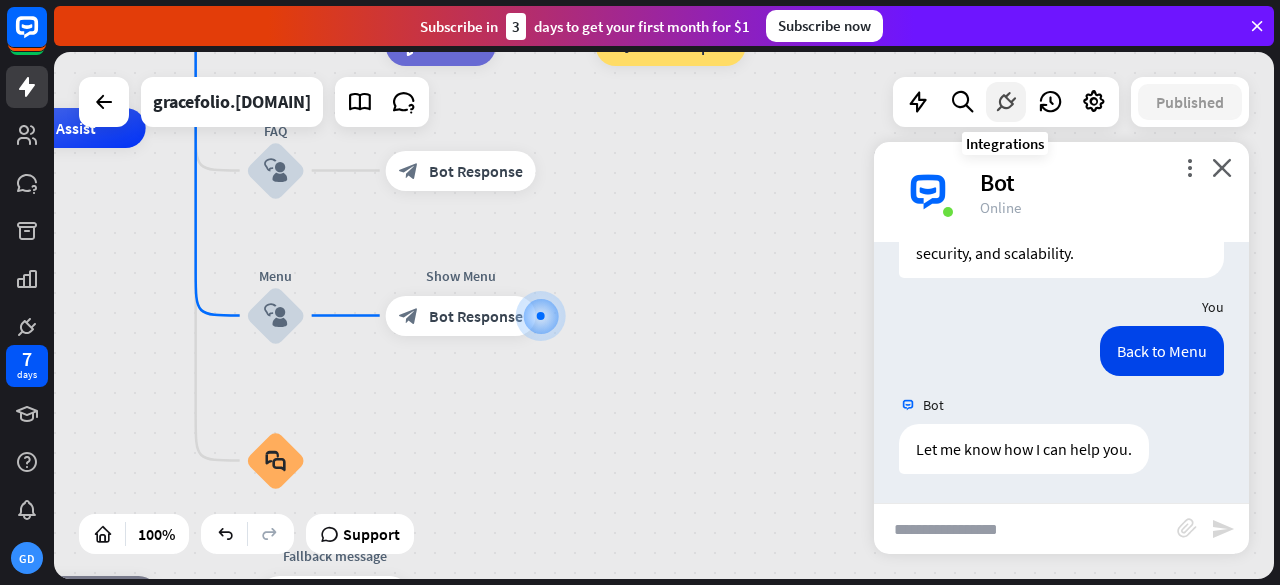 click at bounding box center (1006, 102) 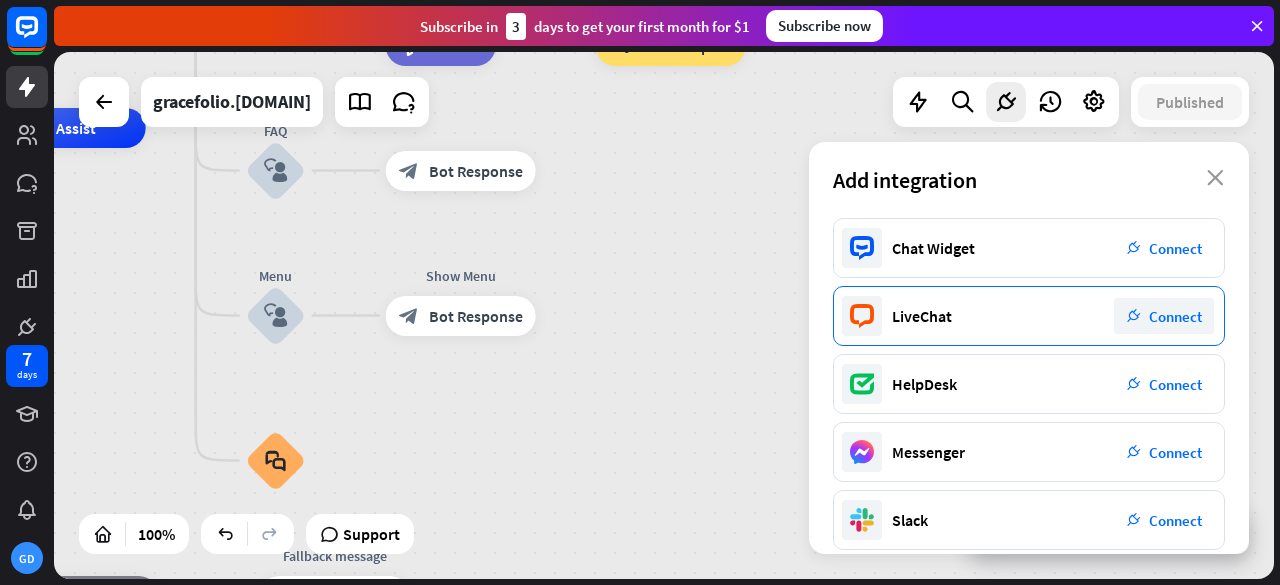 click on "LiveChat   plug_integration   Connect" at bounding box center (1029, 316) 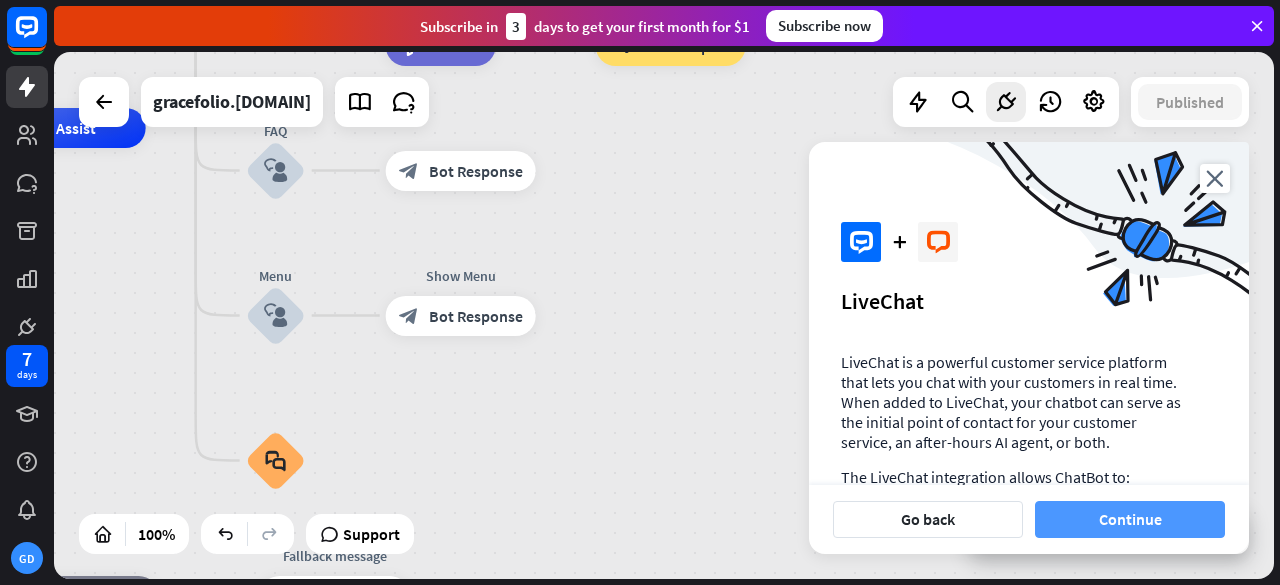 click on "Continue" at bounding box center (1130, 519) 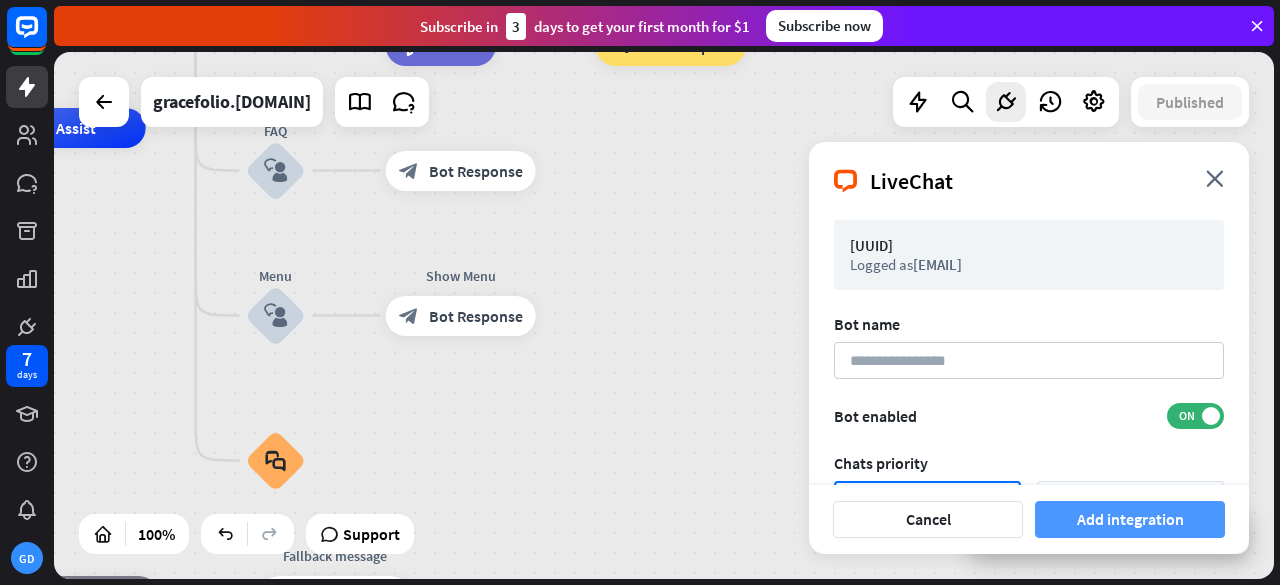 click on "Add integration" at bounding box center [1130, 519] 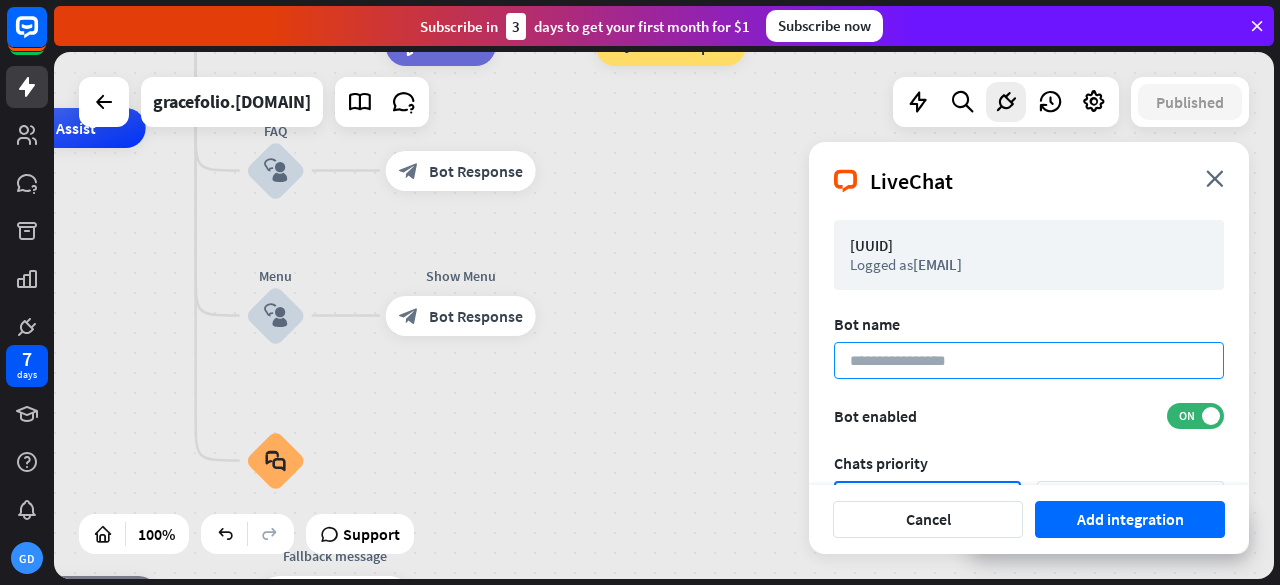 click at bounding box center [1029, 360] 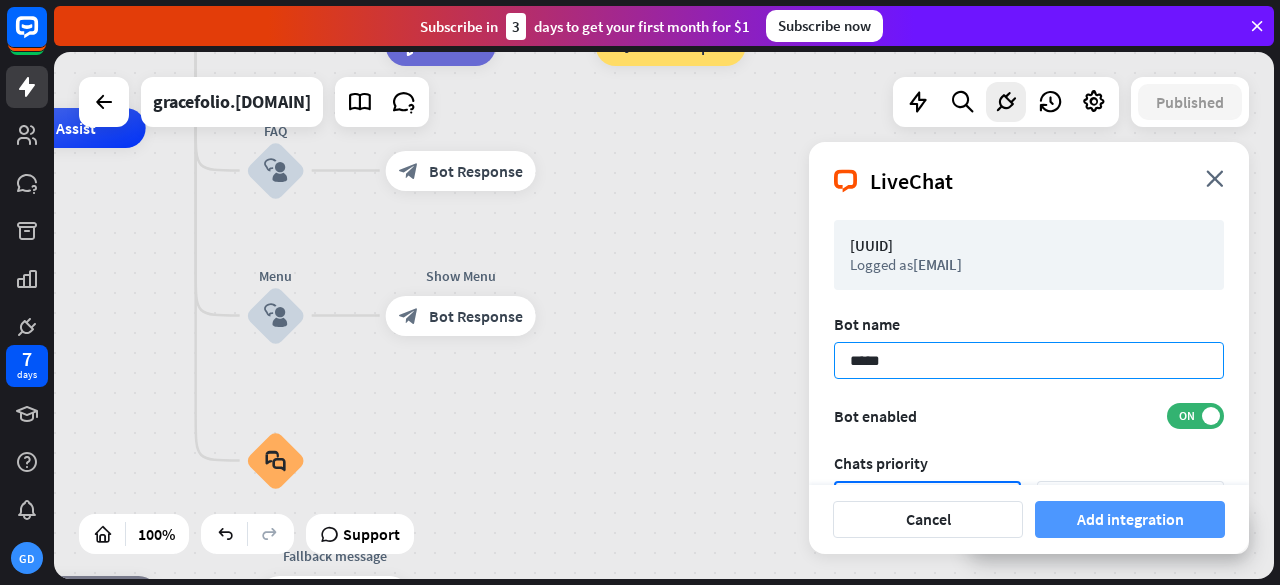 type on "*****" 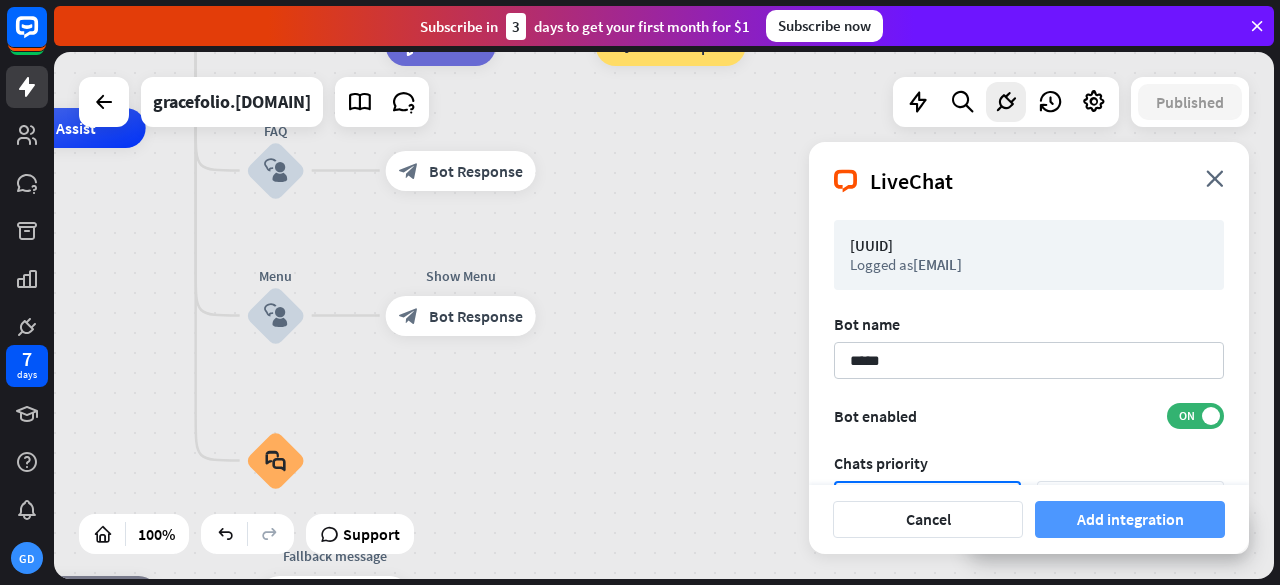click on "Add integration" at bounding box center (1130, 519) 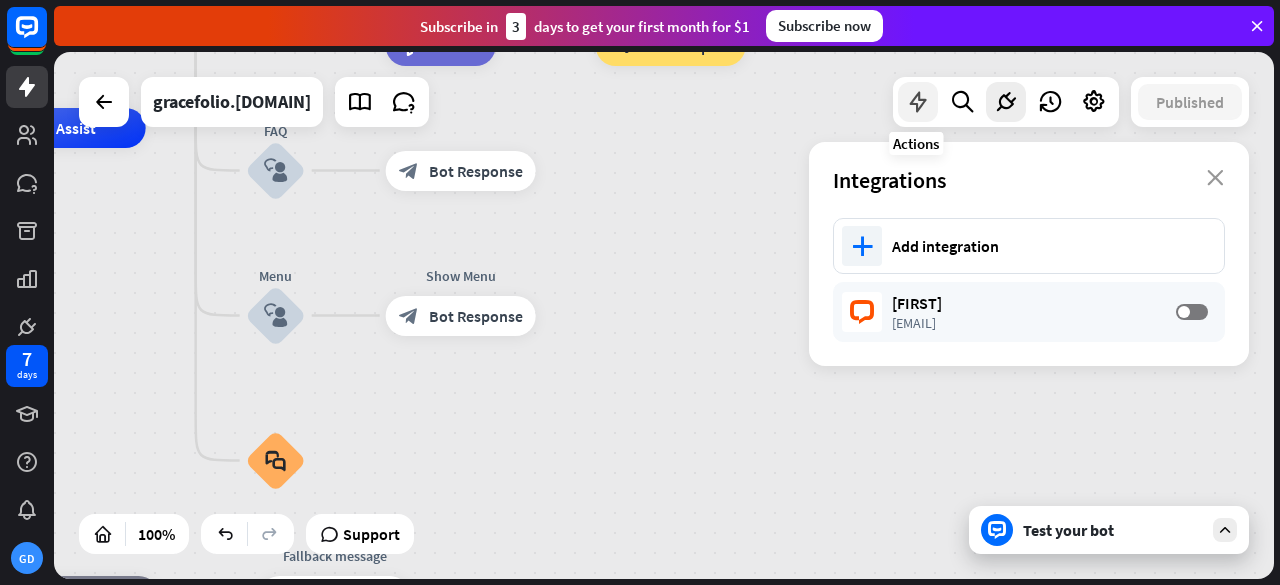 click at bounding box center (918, 102) 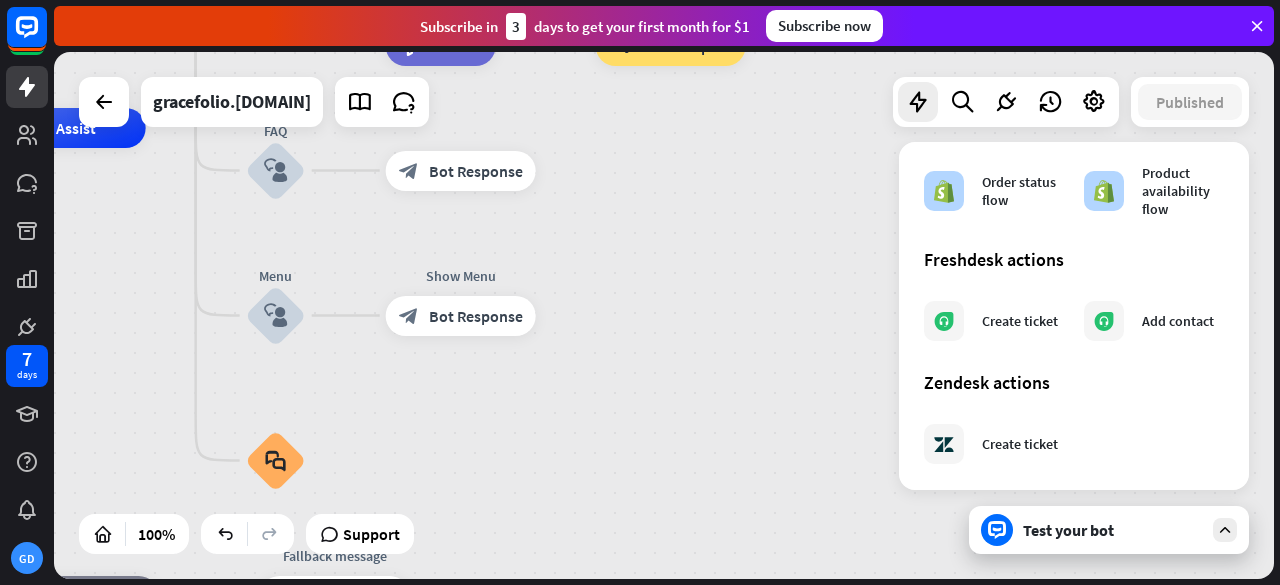 scroll, scrollTop: 1264, scrollLeft: 0, axis: vertical 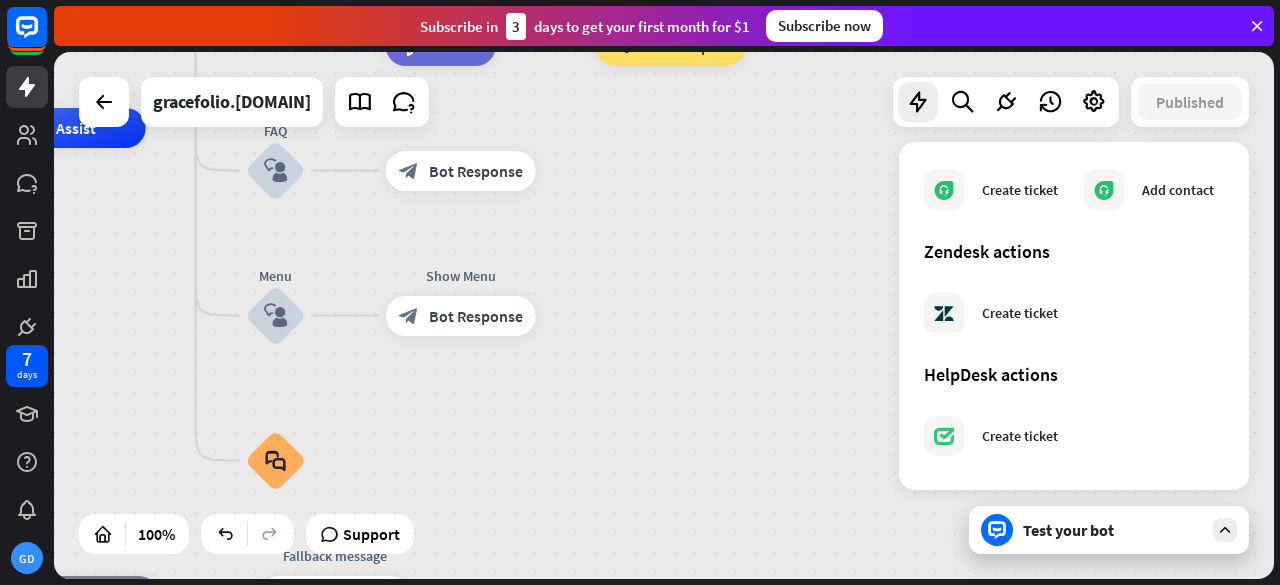 click on "home_2   Start point                 Welcome message   block_bot_response   Bot Response                 About us   block_user_input                 Provide company information   block_bot_response   Bot Response                 Back to Menu   block_user_input                 Was it helpful?   block_bot_response   Bot Response                 Yes   block_user_input                 Thank you!   block_bot_response   Bot Response                 No   block_user_input                 Back to Menu   block_goto   Go to step                 Contact us   block_user_input                 Contact flow   builder_tree   Flow                 Asking about email   block_user_input                   block_goto   Go to step                 Asking about phone number   block_user_input                 Is phone number?   filter   Filter                 Provides phone number   block_bot_response   Bot Response                 Back to Menu   block_goto   Go to step                 Else   filter   Filter" at bounding box center (356, 391) 